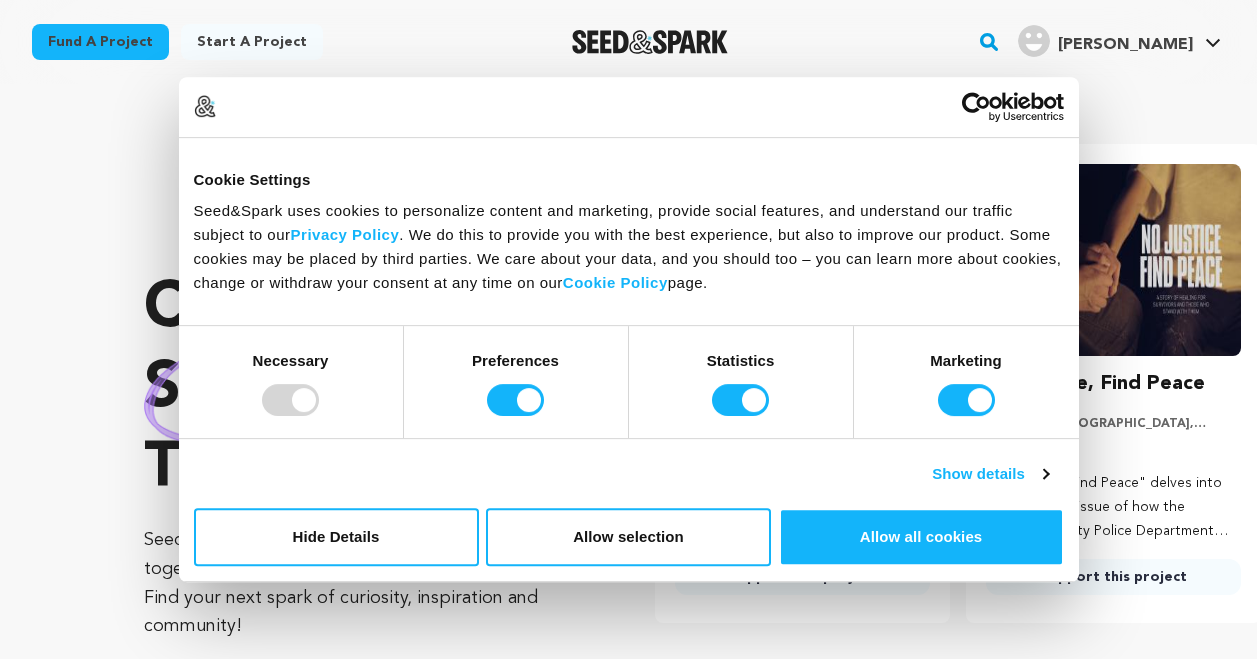 scroll, scrollTop: 0, scrollLeft: 0, axis: both 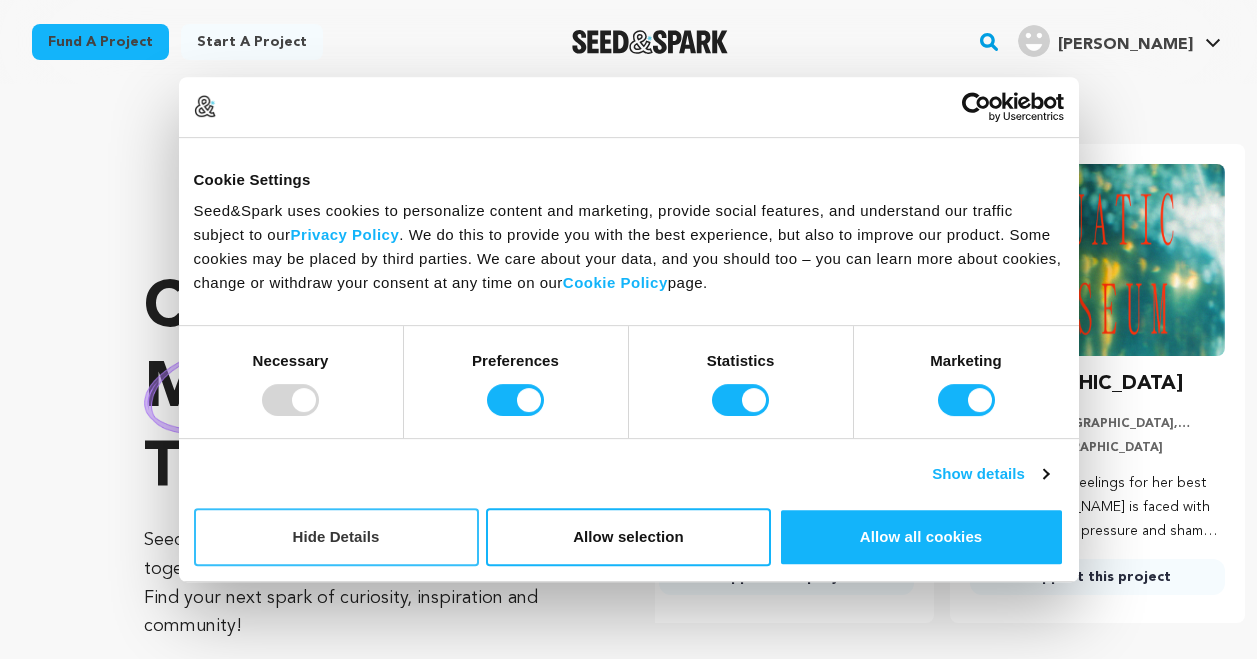 click on "Hide Details" at bounding box center (336, 537) 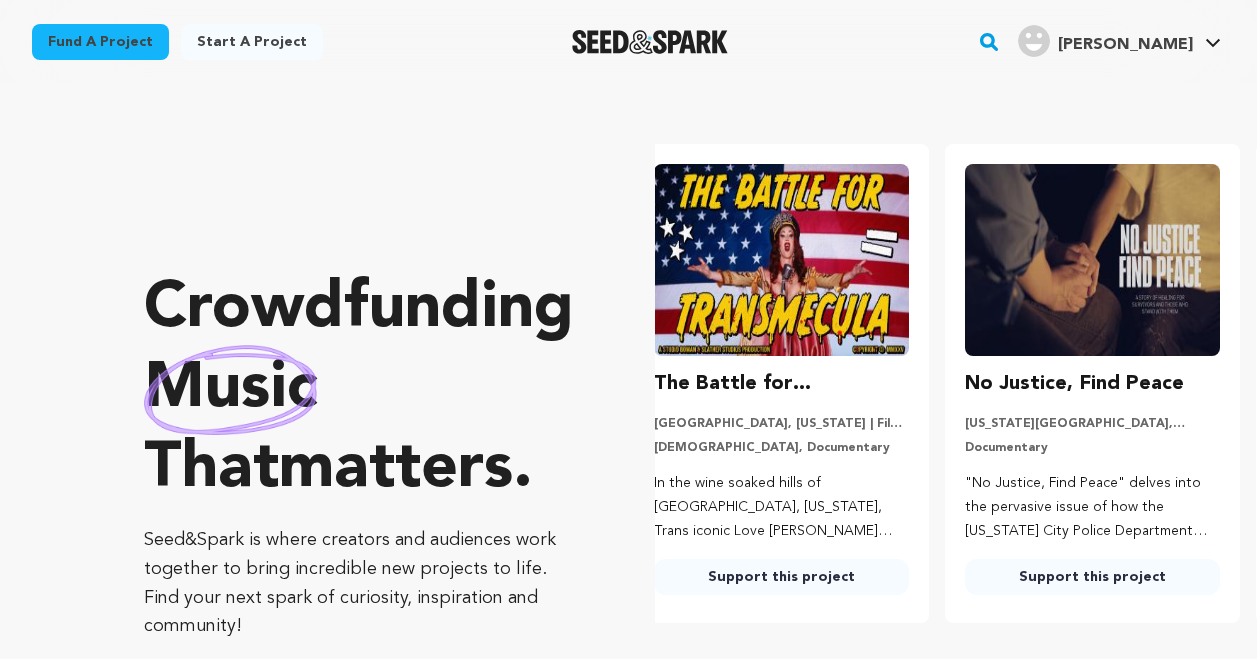 scroll, scrollTop: 0, scrollLeft: 0, axis: both 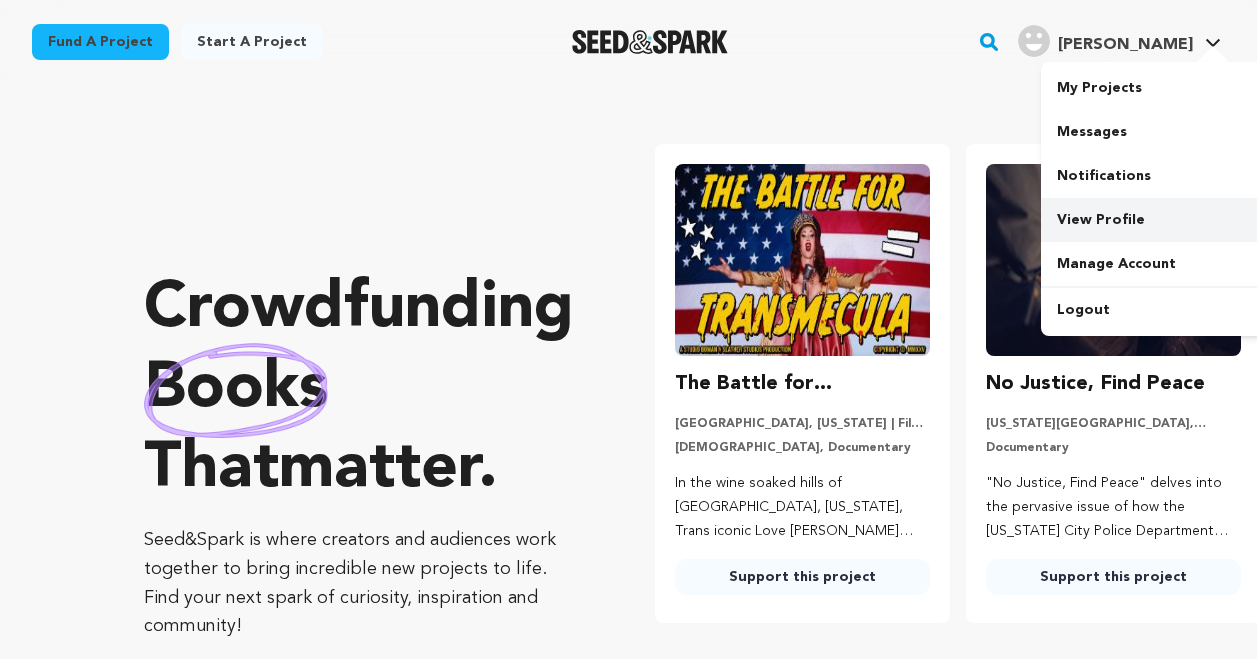 click on "View Profile" at bounding box center (1153, 220) 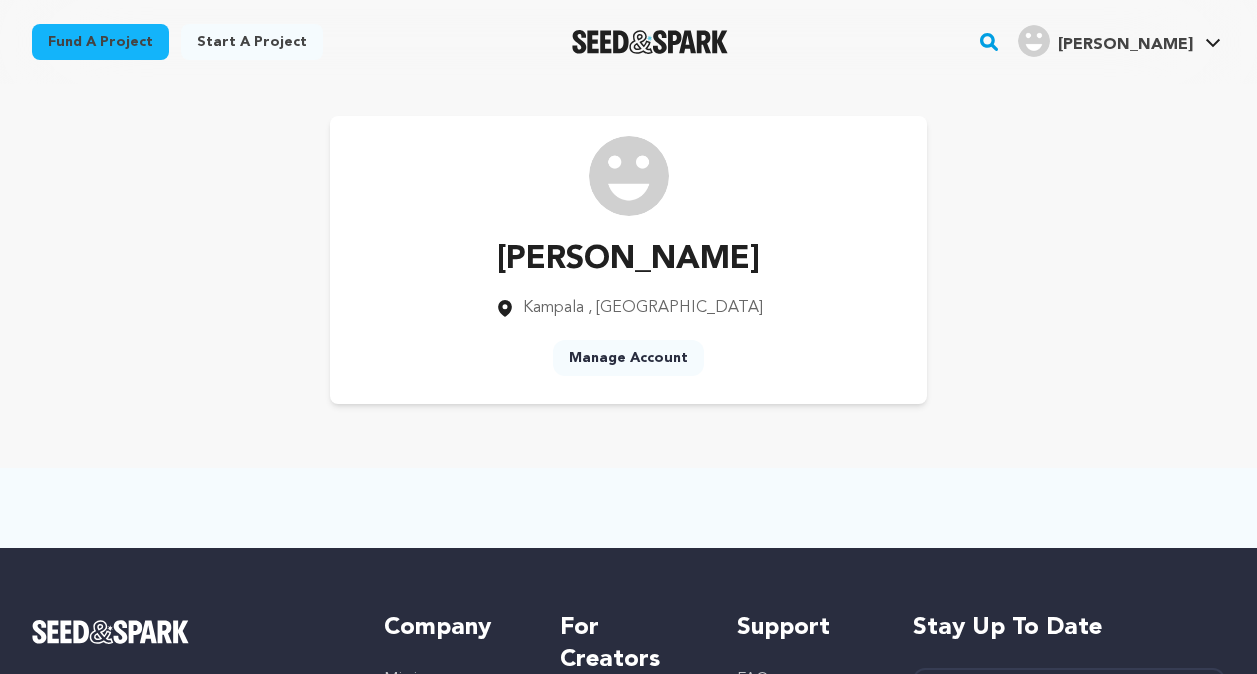 scroll, scrollTop: 0, scrollLeft: 0, axis: both 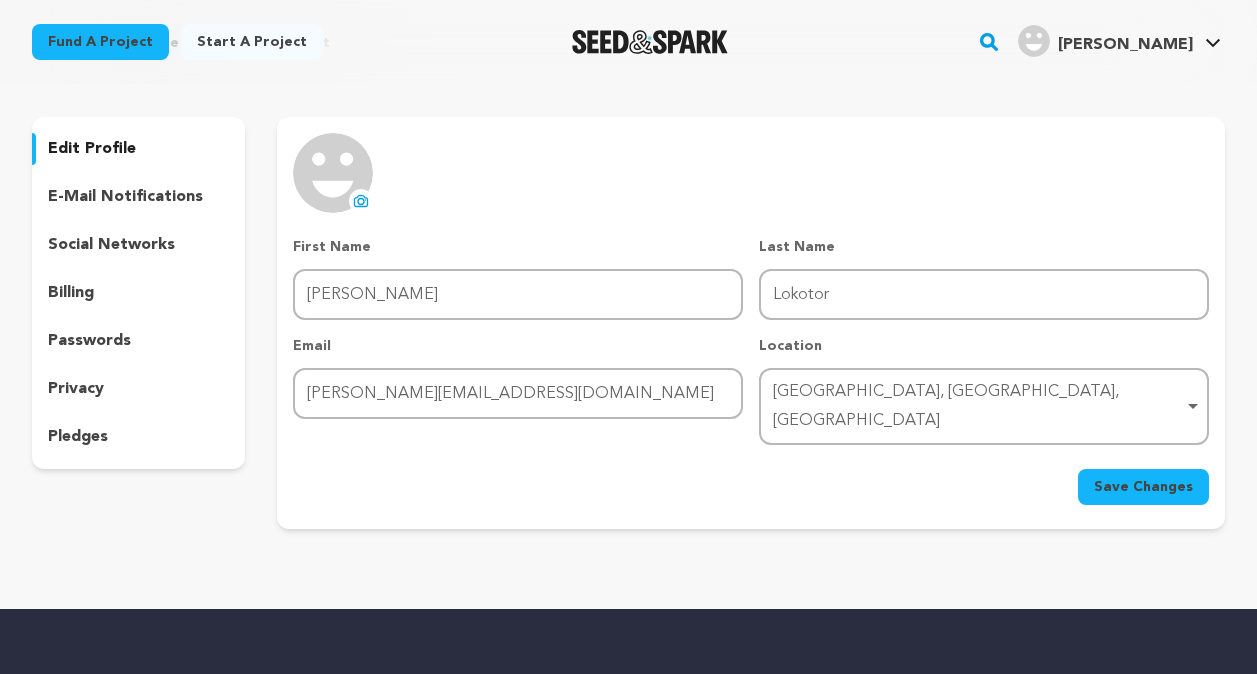 click on "social networks" at bounding box center [111, 245] 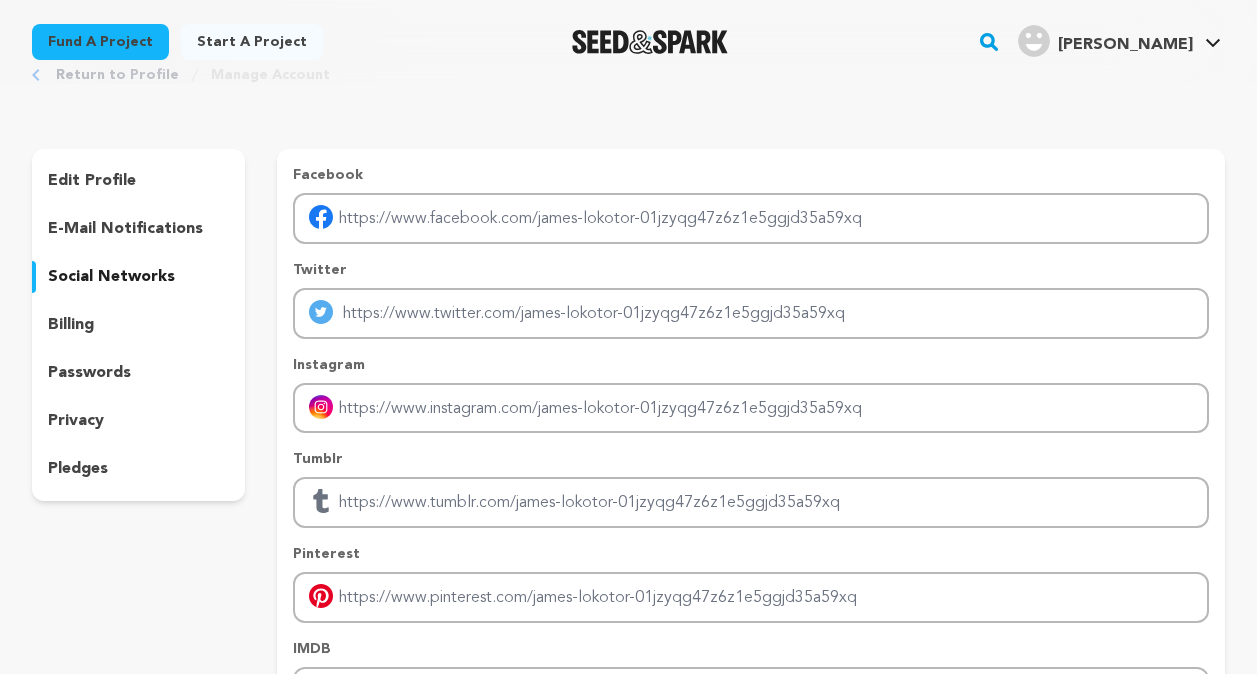 scroll, scrollTop: 63, scrollLeft: 0, axis: vertical 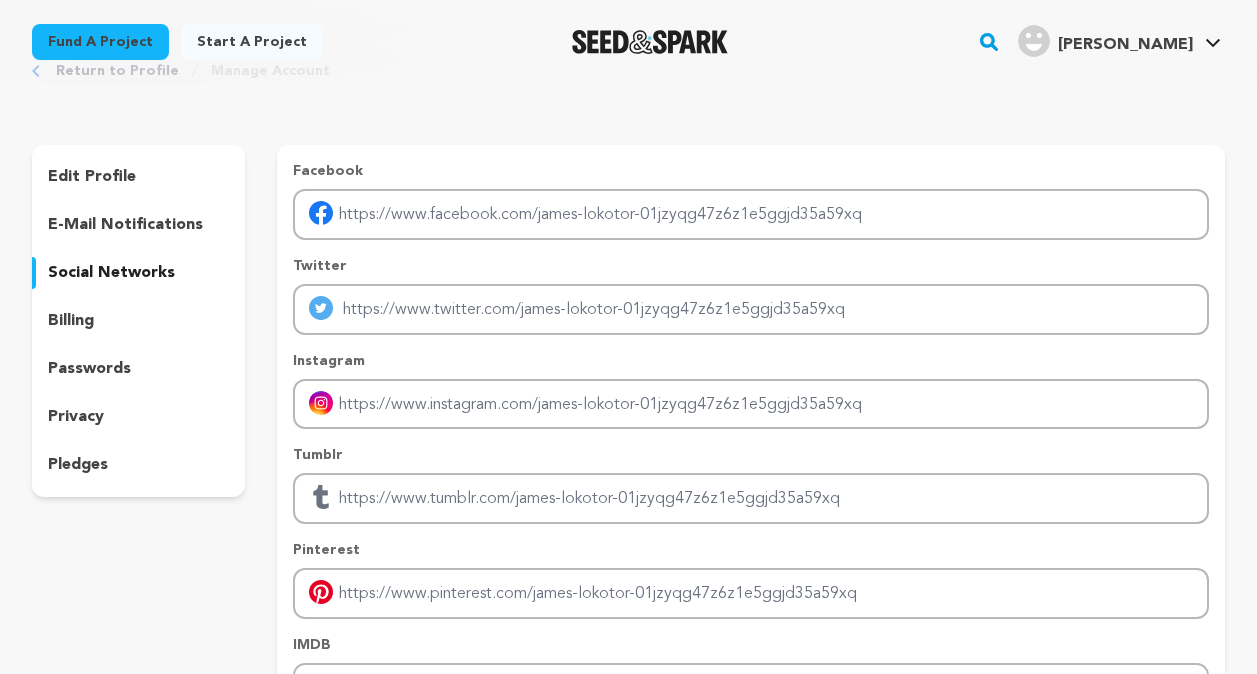 click on "edit profile" at bounding box center (92, 177) 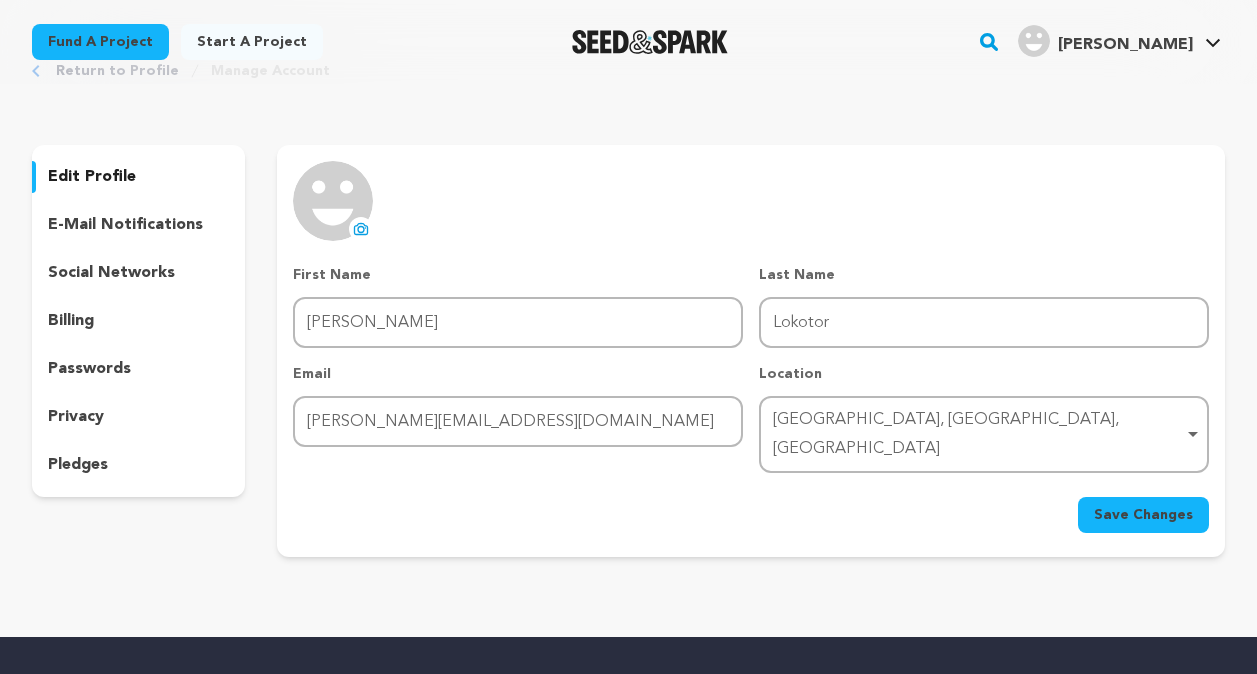 click on "Start a project" at bounding box center [252, 42] 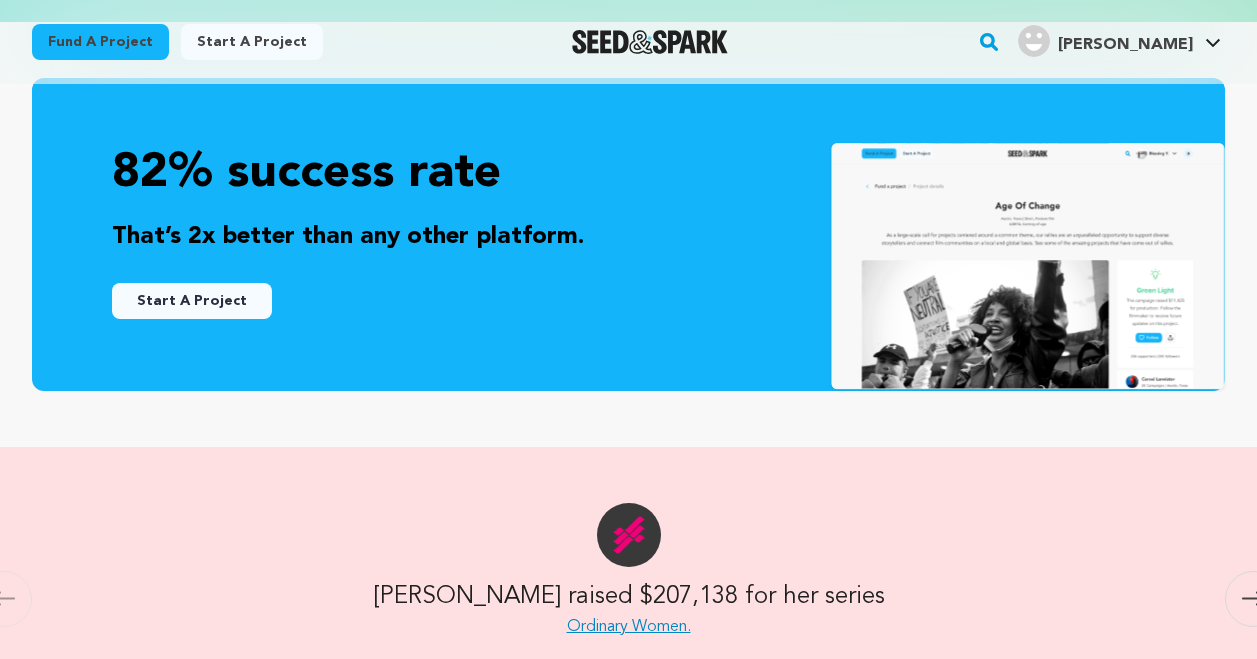 scroll, scrollTop: 648, scrollLeft: 0, axis: vertical 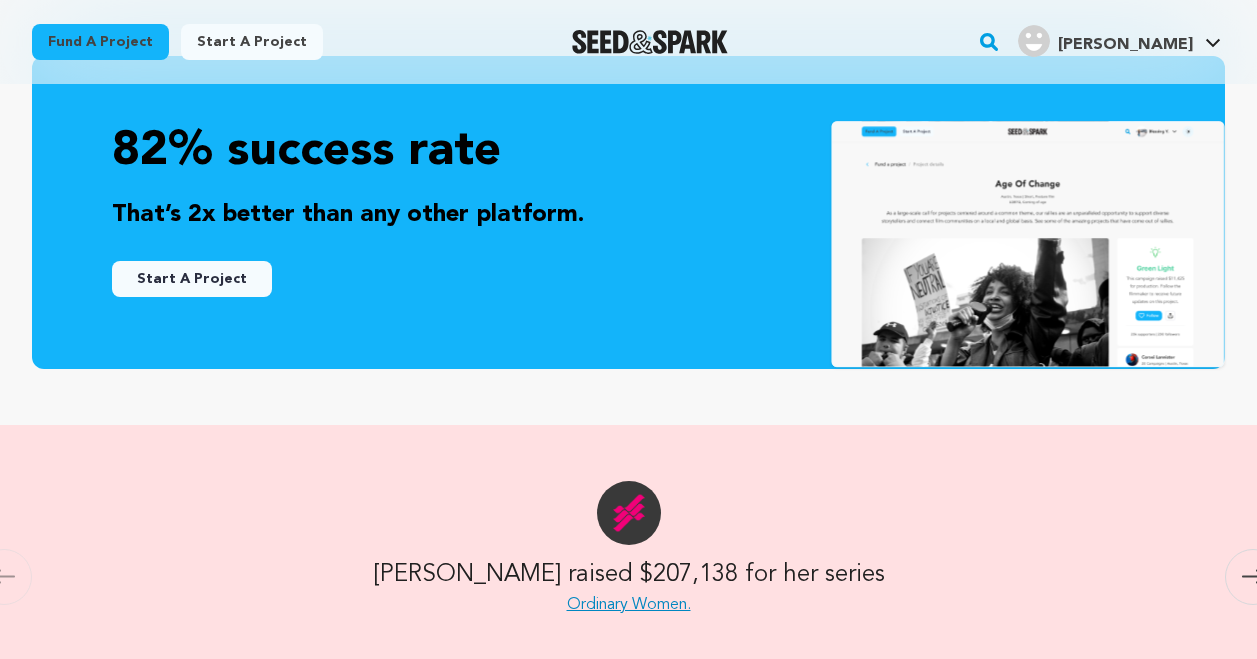 click on "Start A Project" at bounding box center [192, 279] 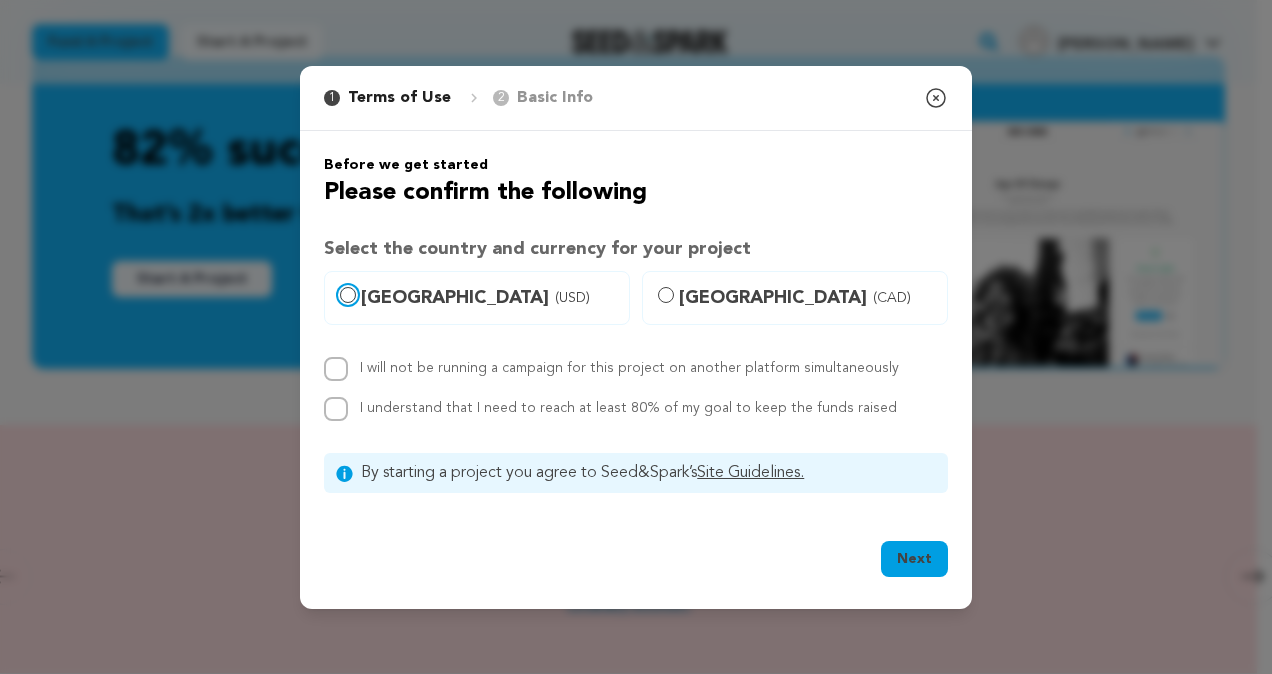 click on "United States
(USD)" at bounding box center [348, 295] 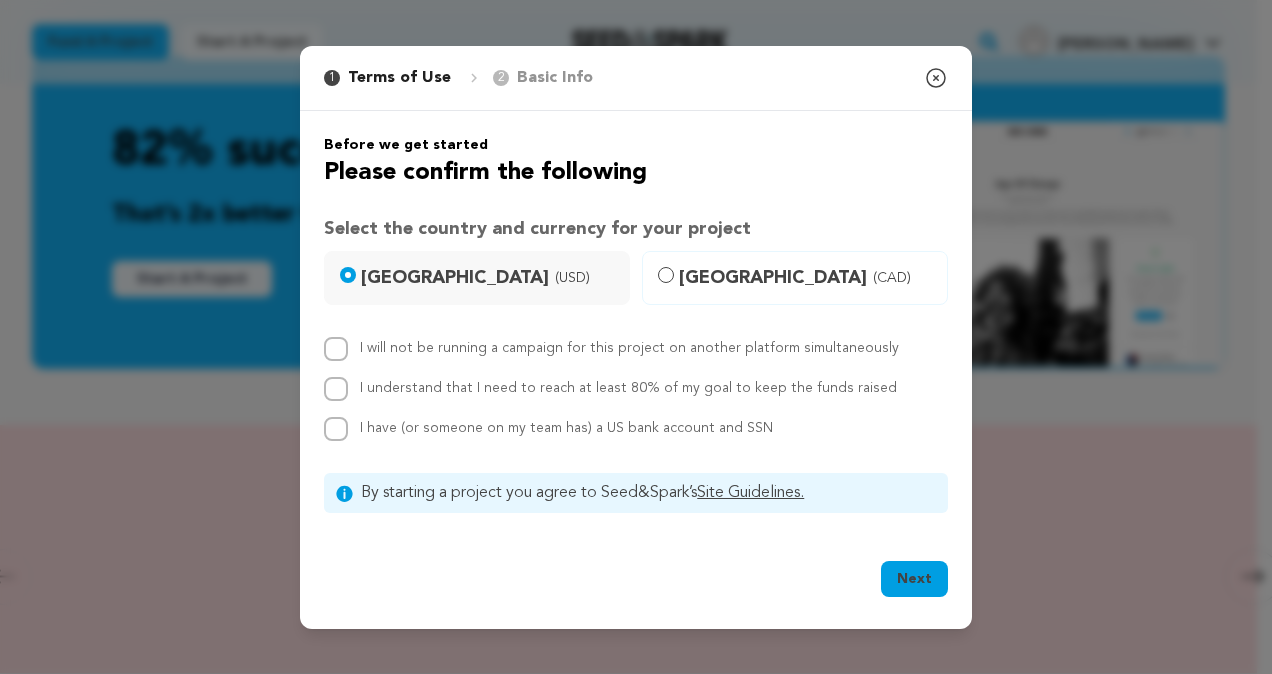click on "United States
(USD)" at bounding box center [477, 278] 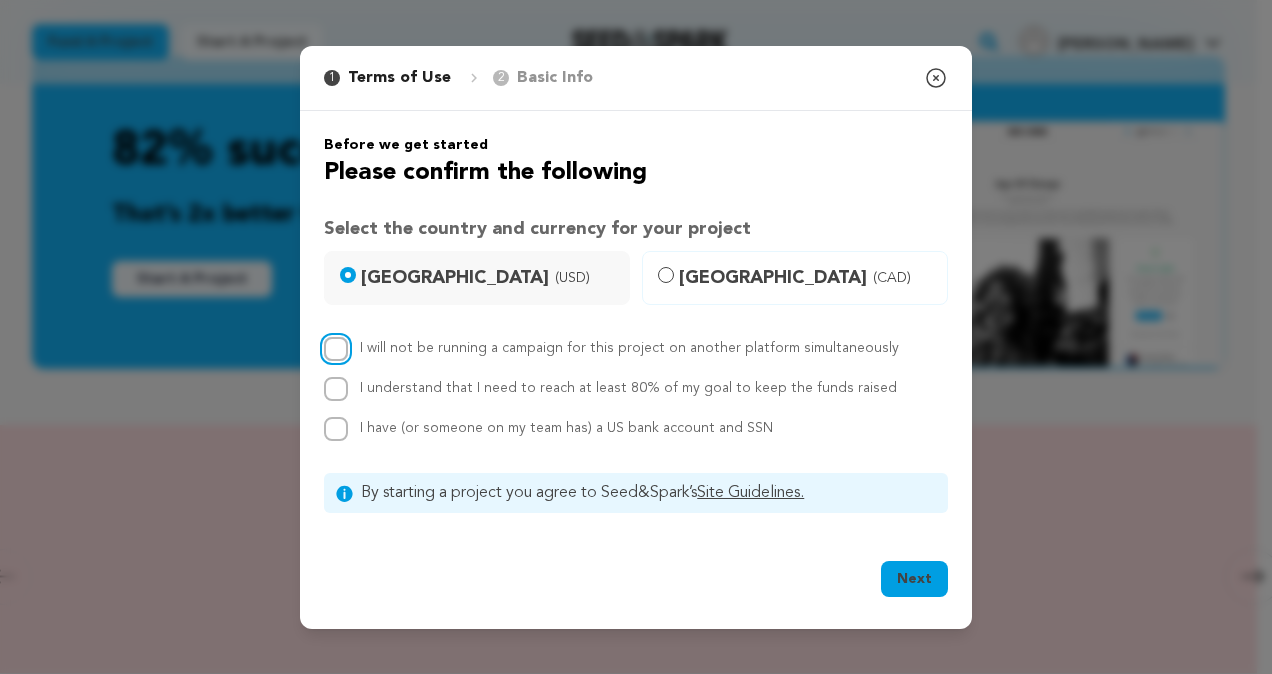 click on "I will not be running a campaign for this project on another platform
simultaneously" at bounding box center [336, 349] 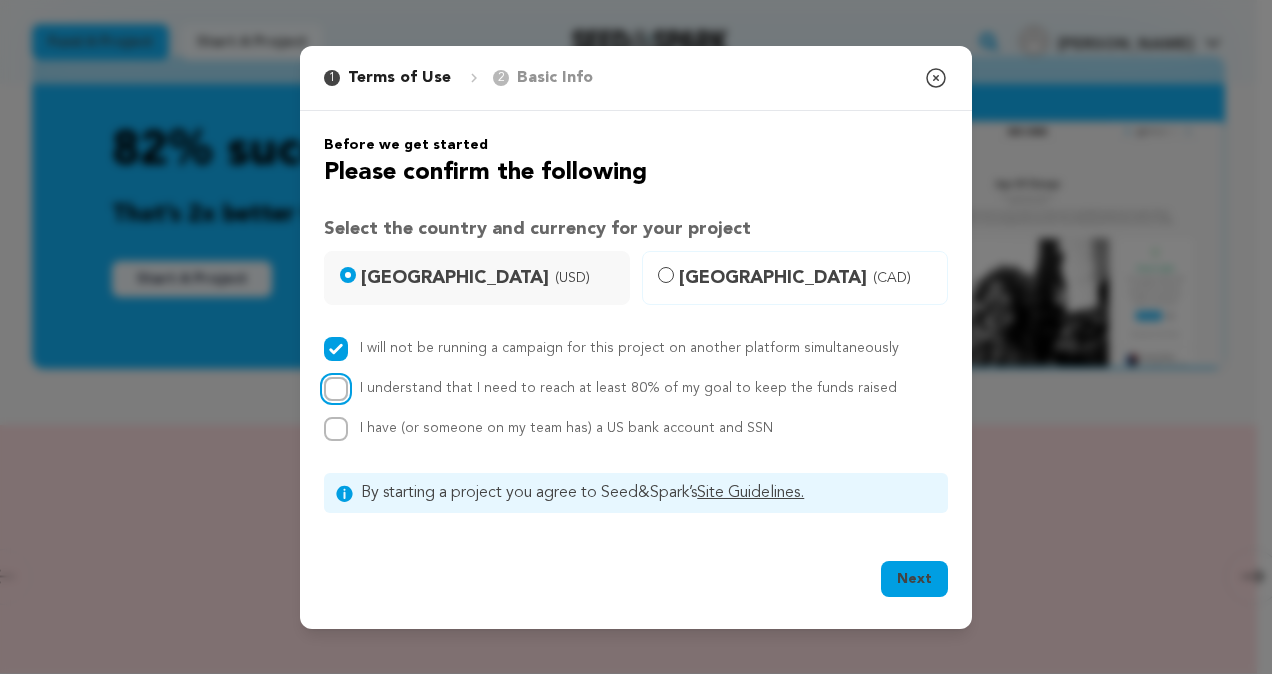 click on "I understand that I need to reach at least 80% of my goal to keep the
funds raised" at bounding box center (336, 389) 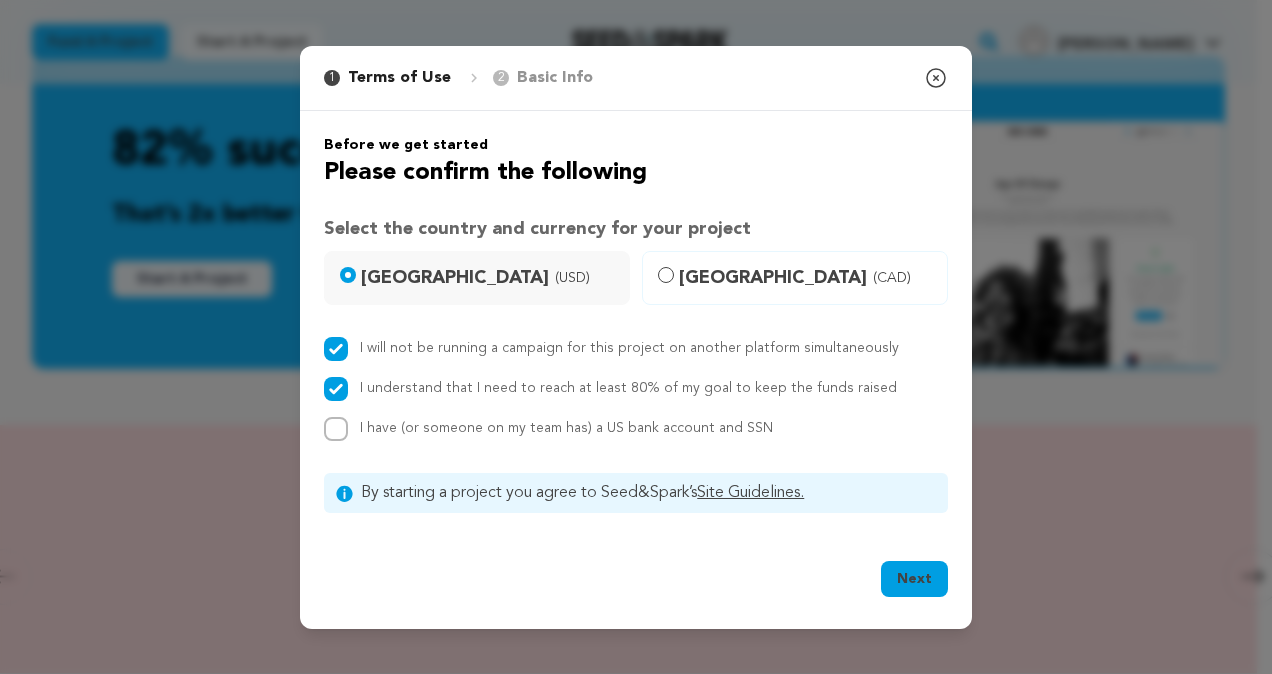click on "Next" at bounding box center [914, 579] 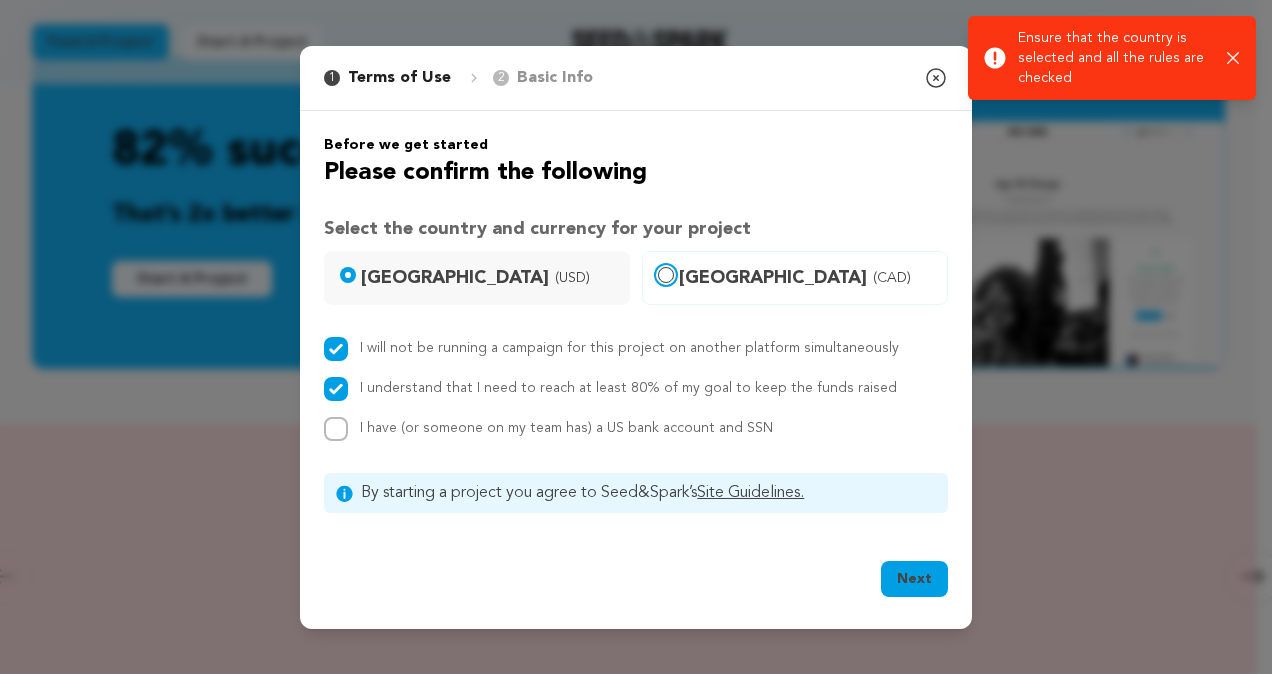 click on "Canada
(CAD)" at bounding box center [666, 275] 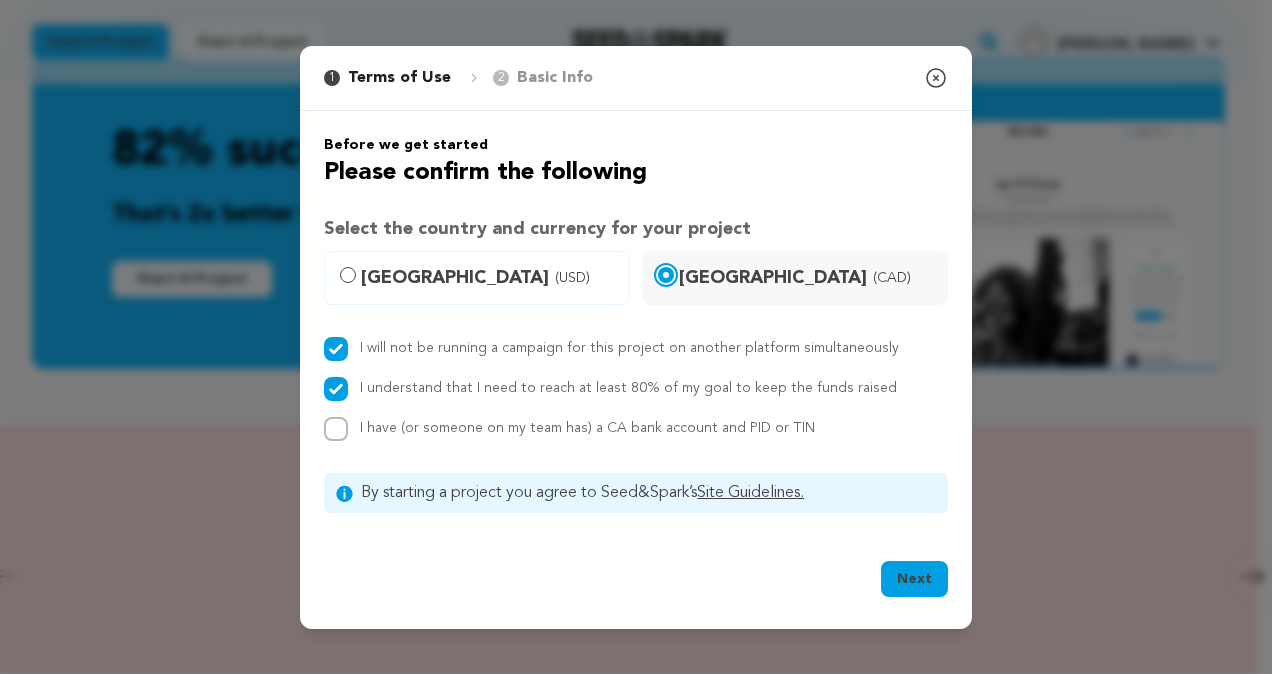 click on "Canada
(CAD)" at bounding box center (666, 275) 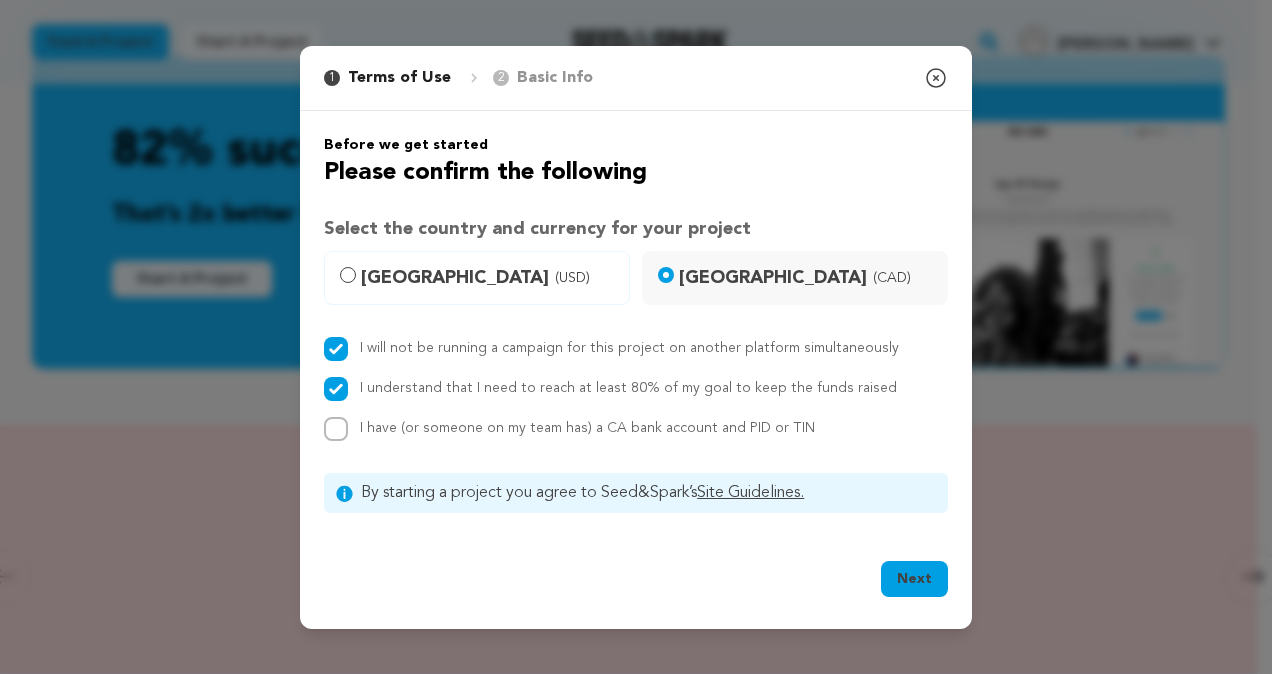 click 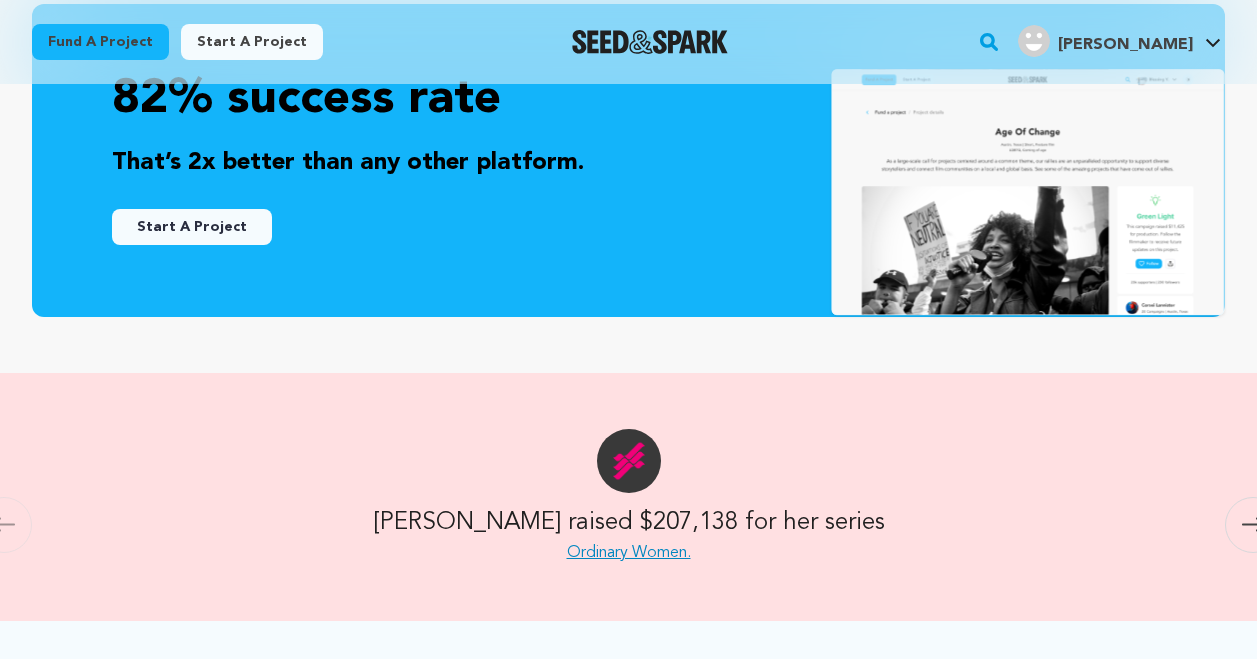 scroll, scrollTop: 602, scrollLeft: 0, axis: vertical 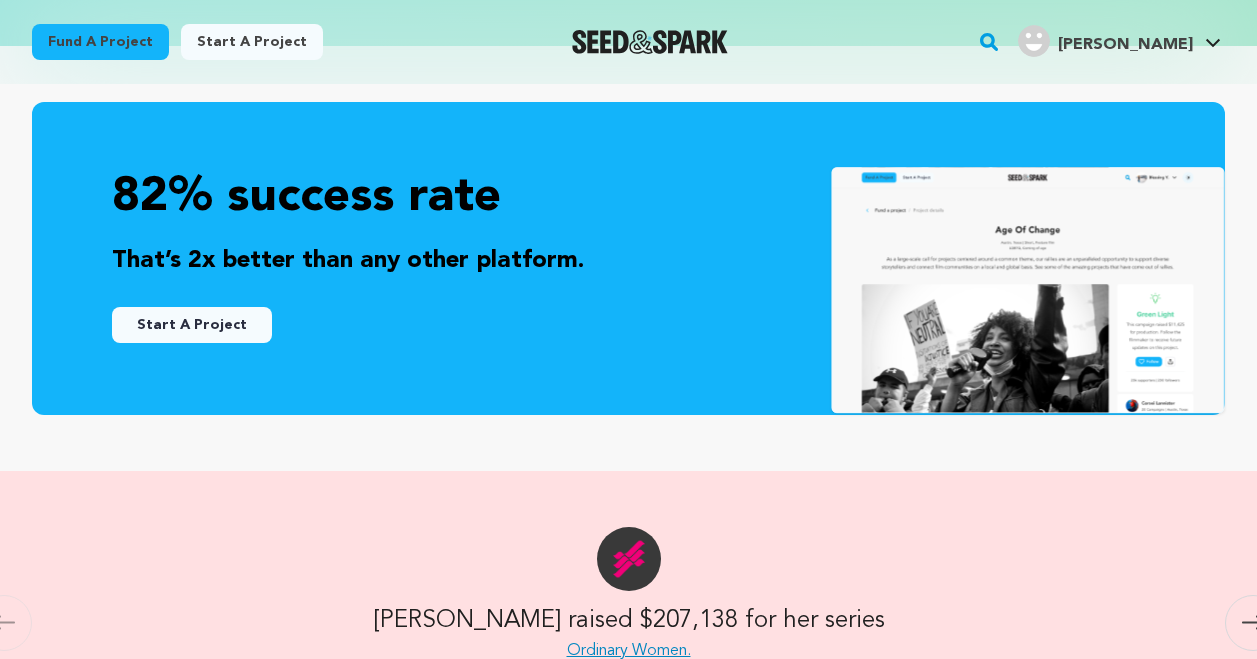 click on "[PERSON_NAME]" at bounding box center [1125, 45] 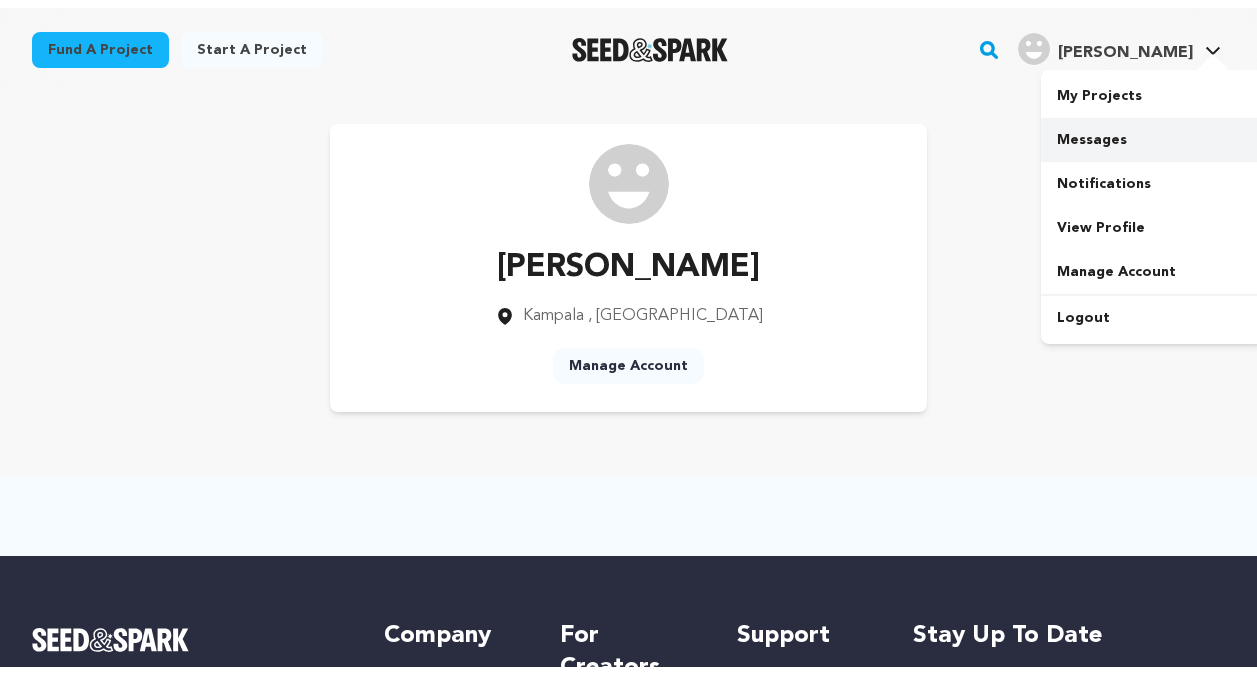 scroll, scrollTop: 0, scrollLeft: 0, axis: both 